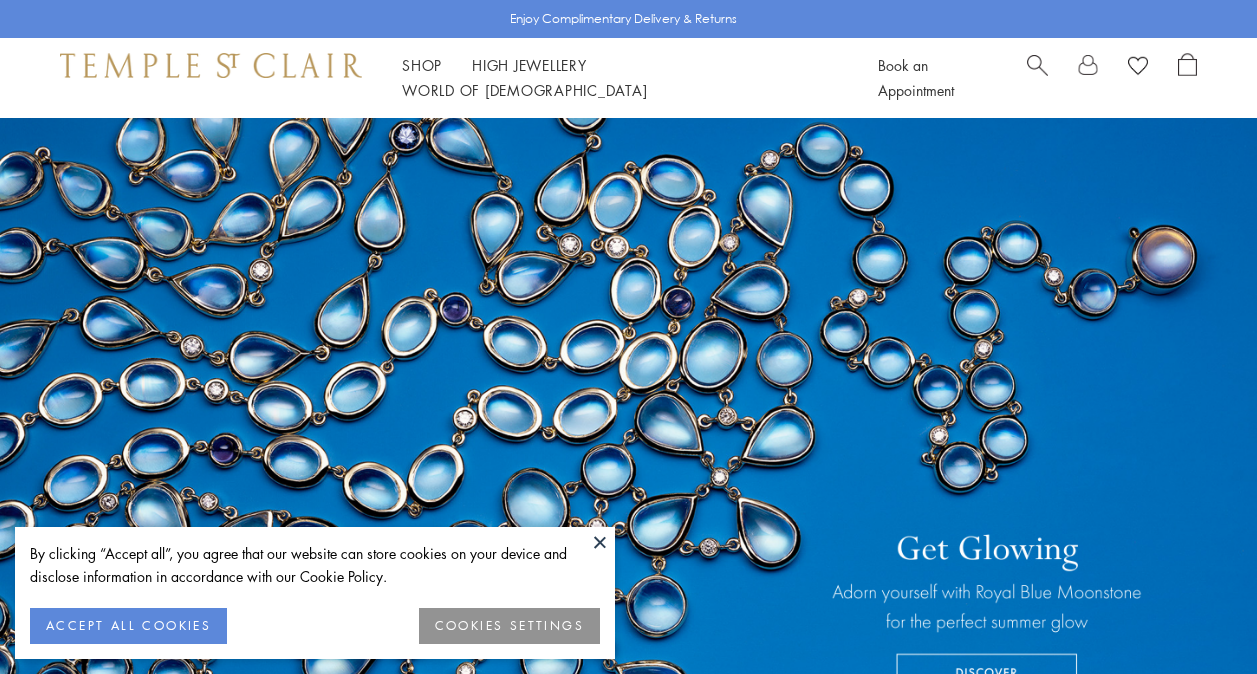 scroll, scrollTop: 0, scrollLeft: 0, axis: both 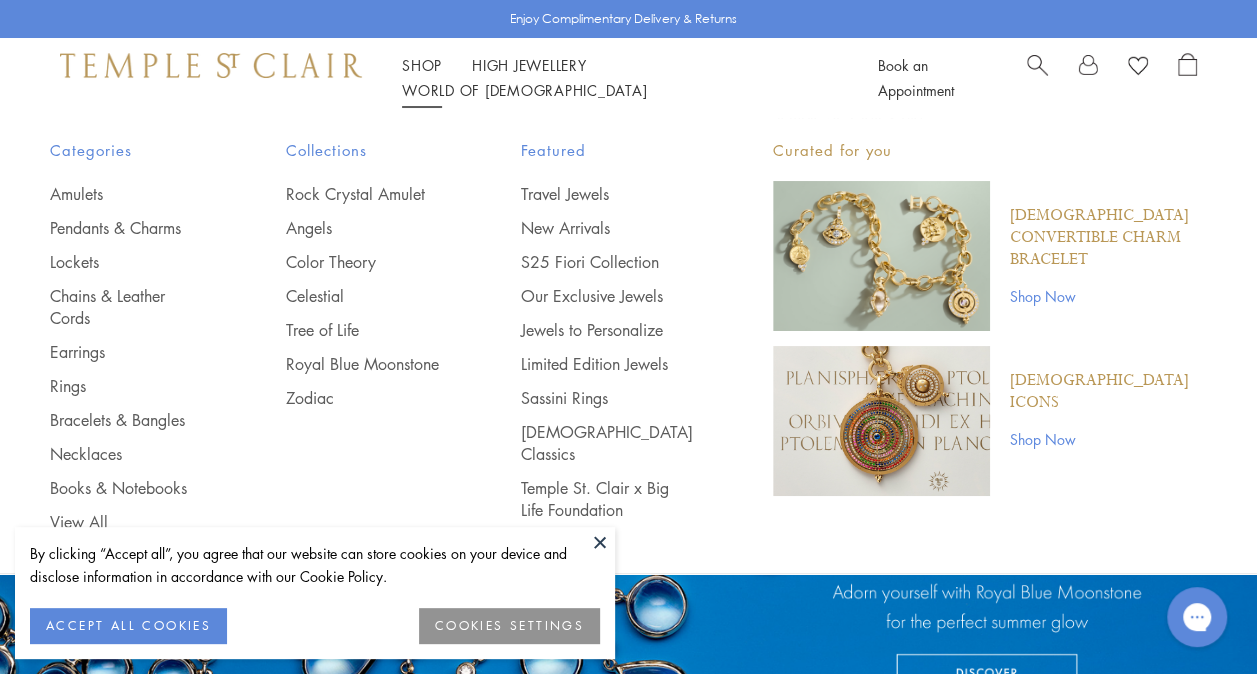 click on "Shop Shop" at bounding box center [422, 65] 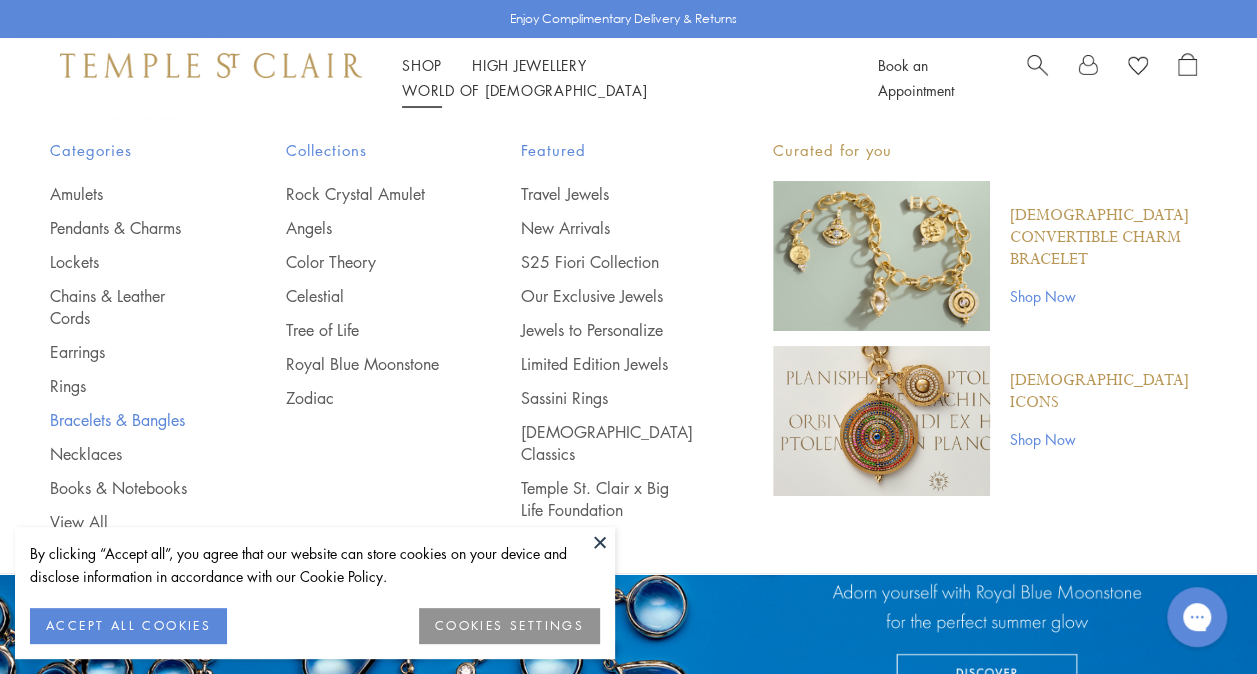 click on "Bracelets & Bangles" at bounding box center [128, 420] 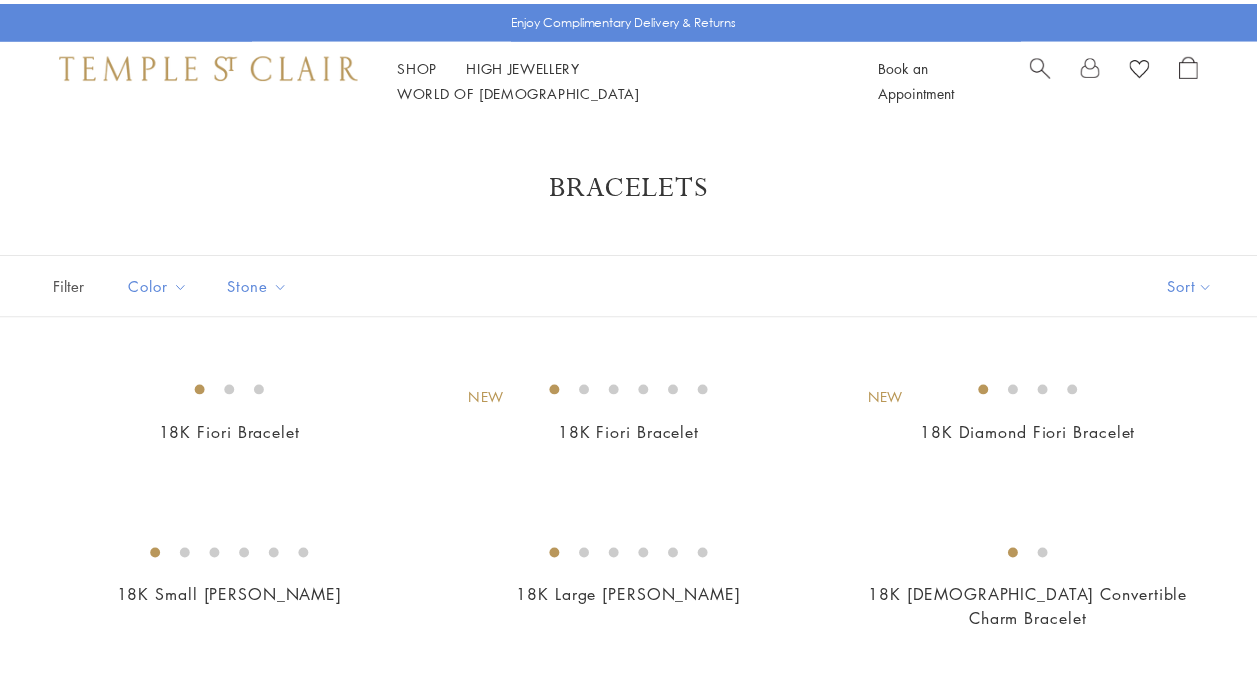 scroll, scrollTop: 0, scrollLeft: 0, axis: both 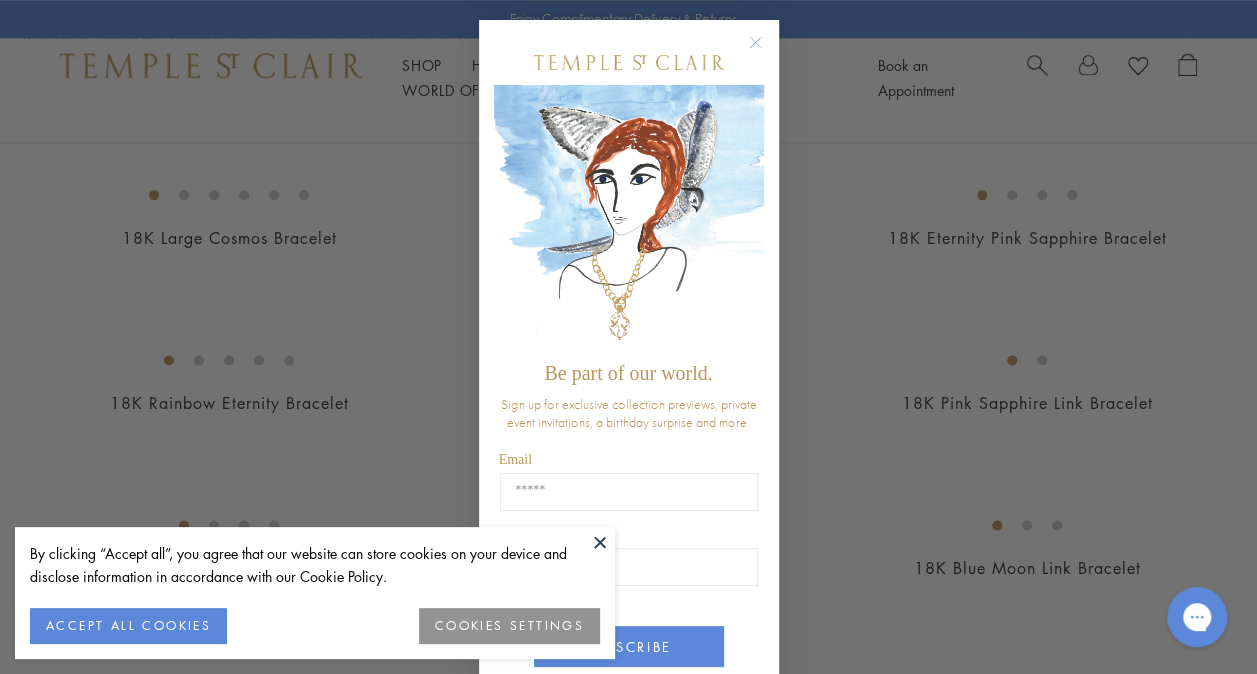 click 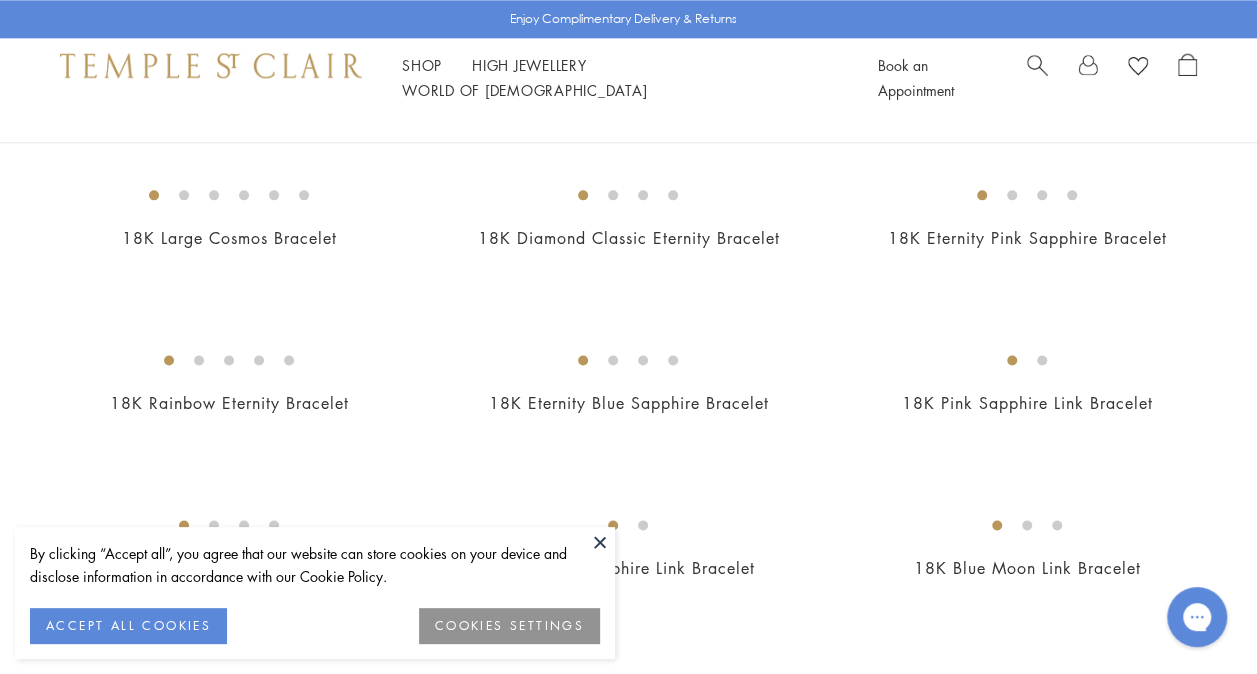 click at bounding box center [0, 0] 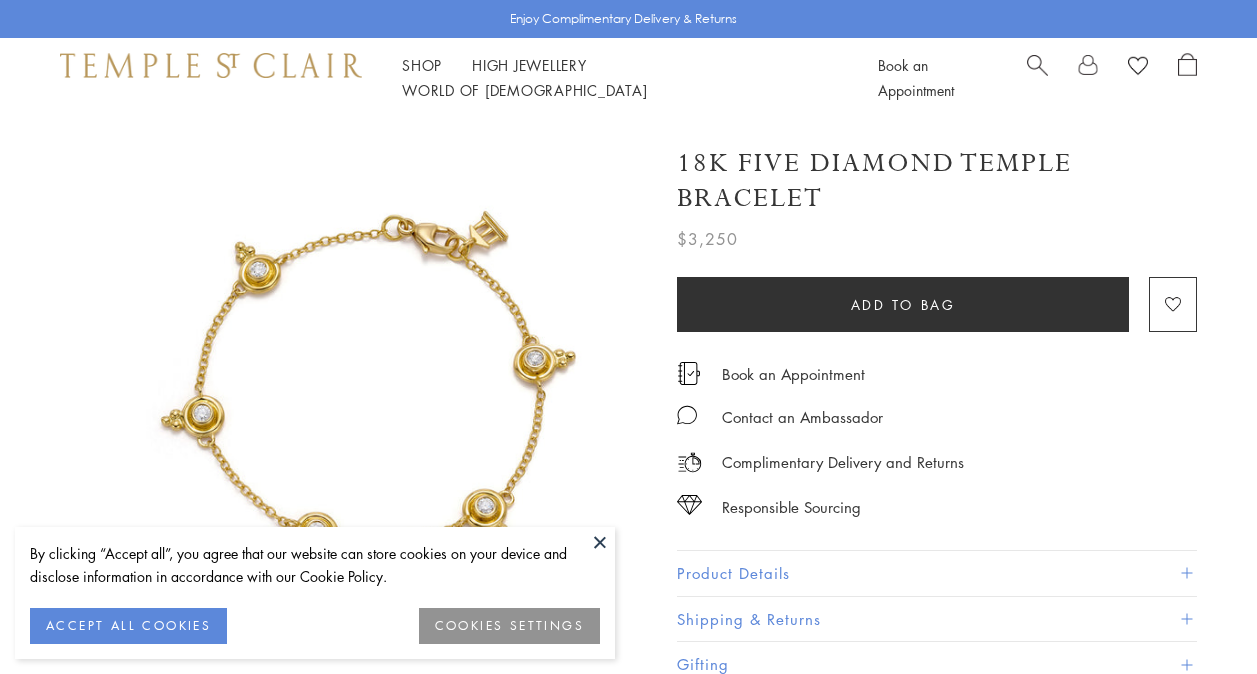 scroll, scrollTop: 0, scrollLeft: 0, axis: both 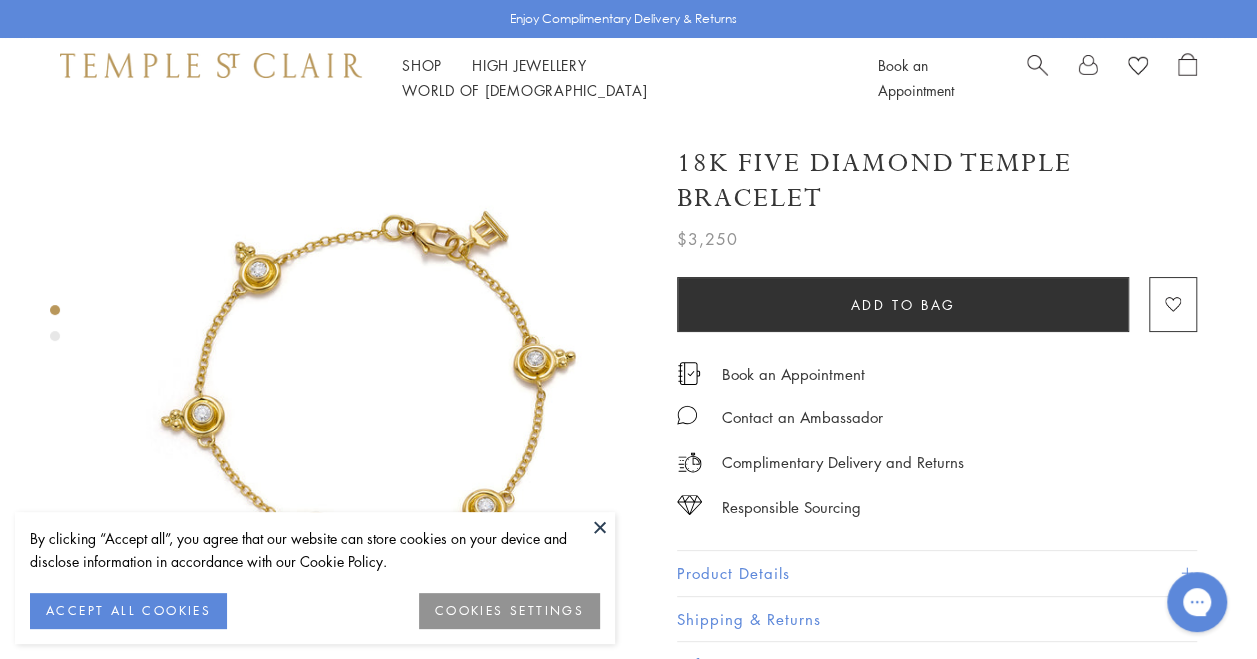 click at bounding box center [600, 527] 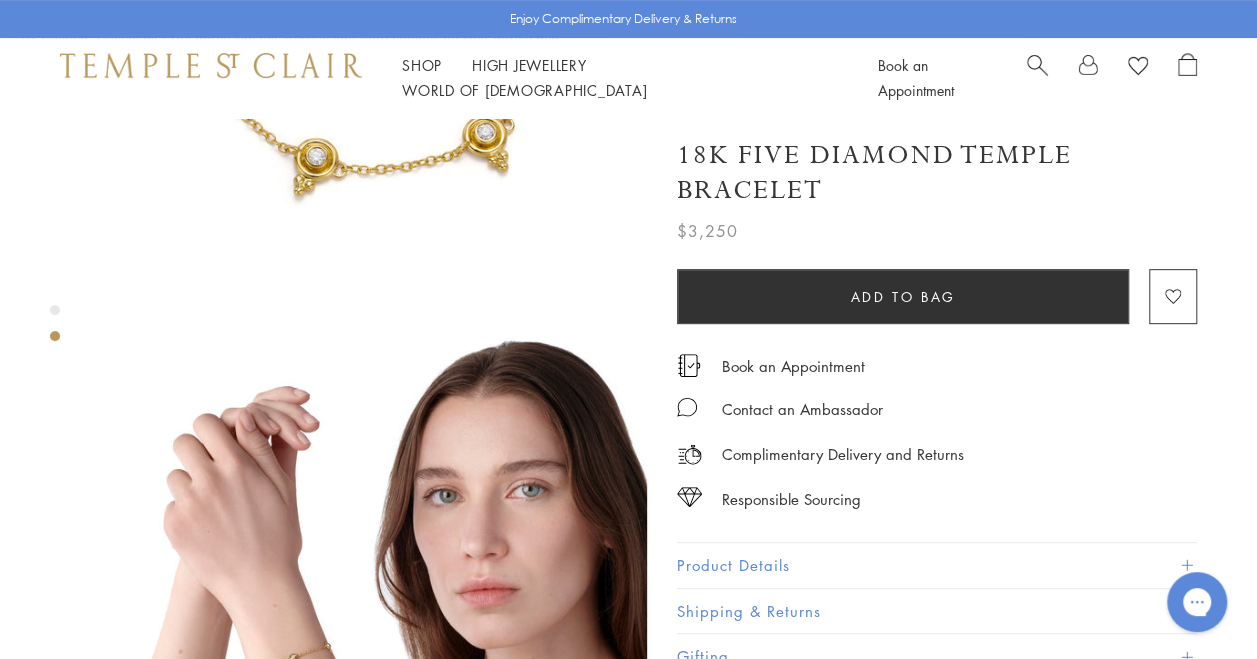 scroll, scrollTop: 492, scrollLeft: 0, axis: vertical 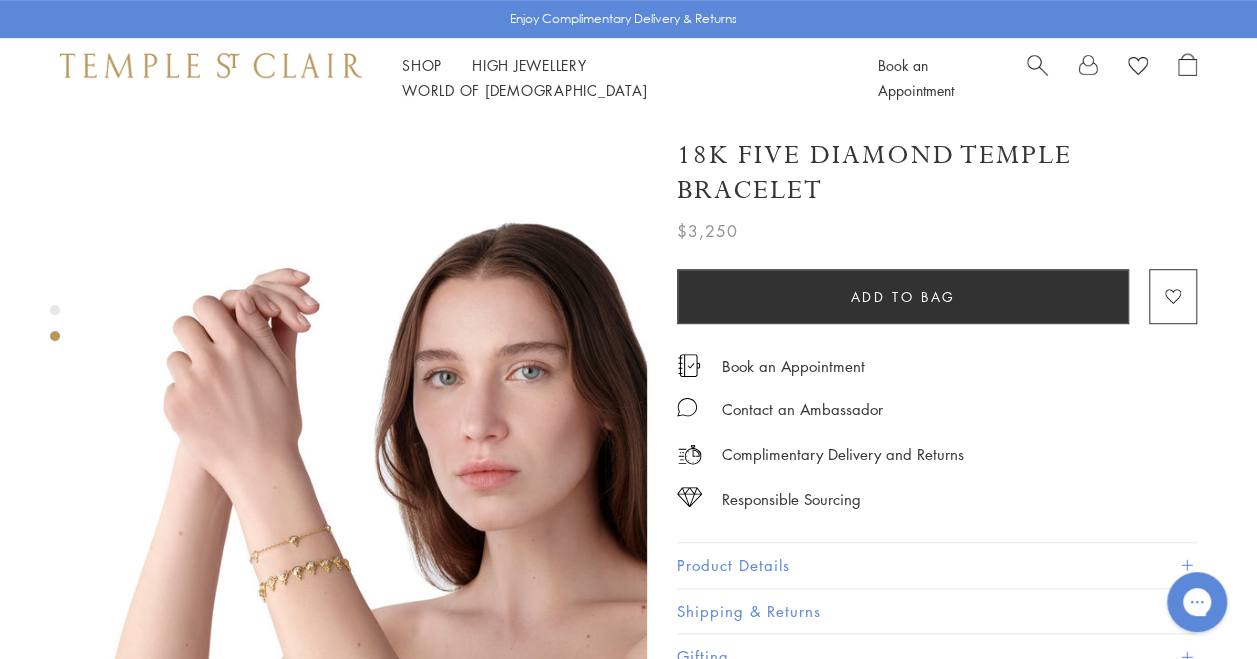 click at bounding box center [373, 476] 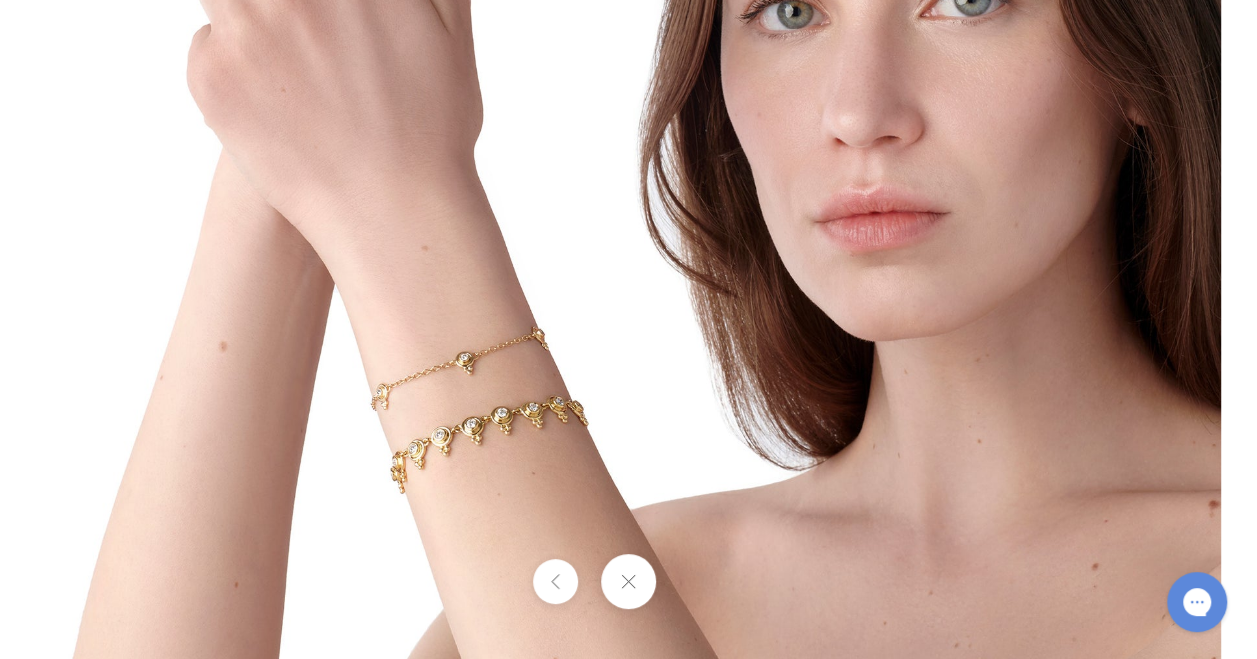 drag, startPoint x: 394, startPoint y: 475, endPoint x: 428, endPoint y: 359, distance: 120.880104 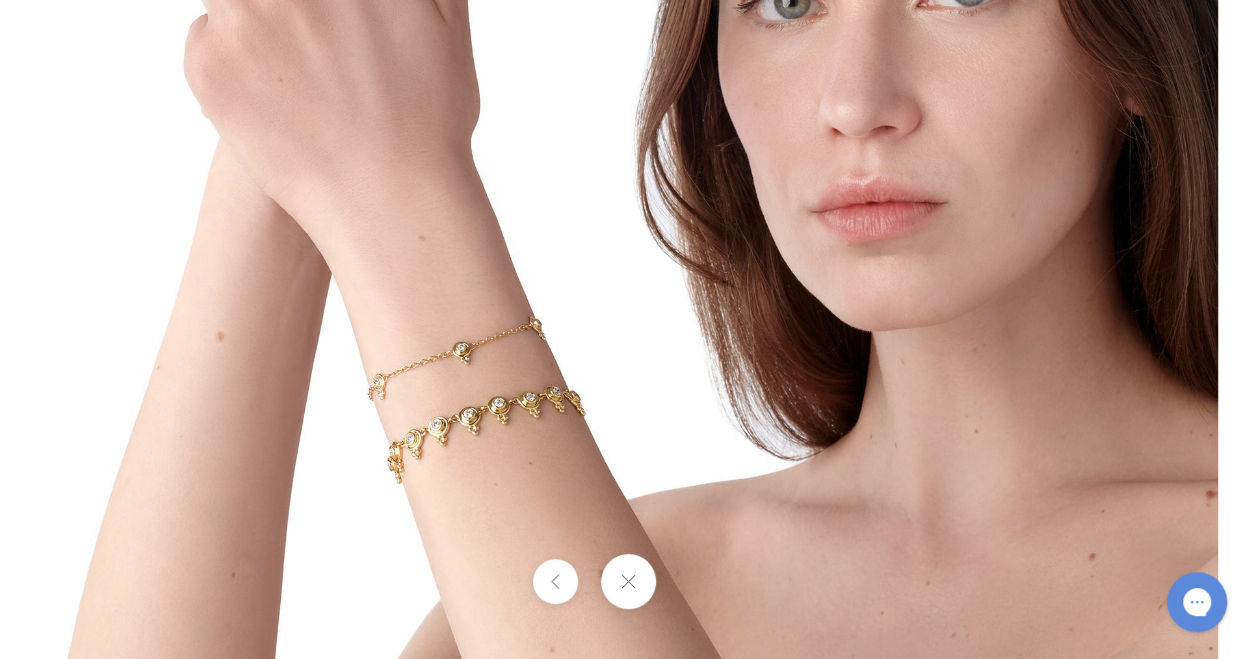 drag, startPoint x: 530, startPoint y: 459, endPoint x: 567, endPoint y: 448, distance: 38.600517 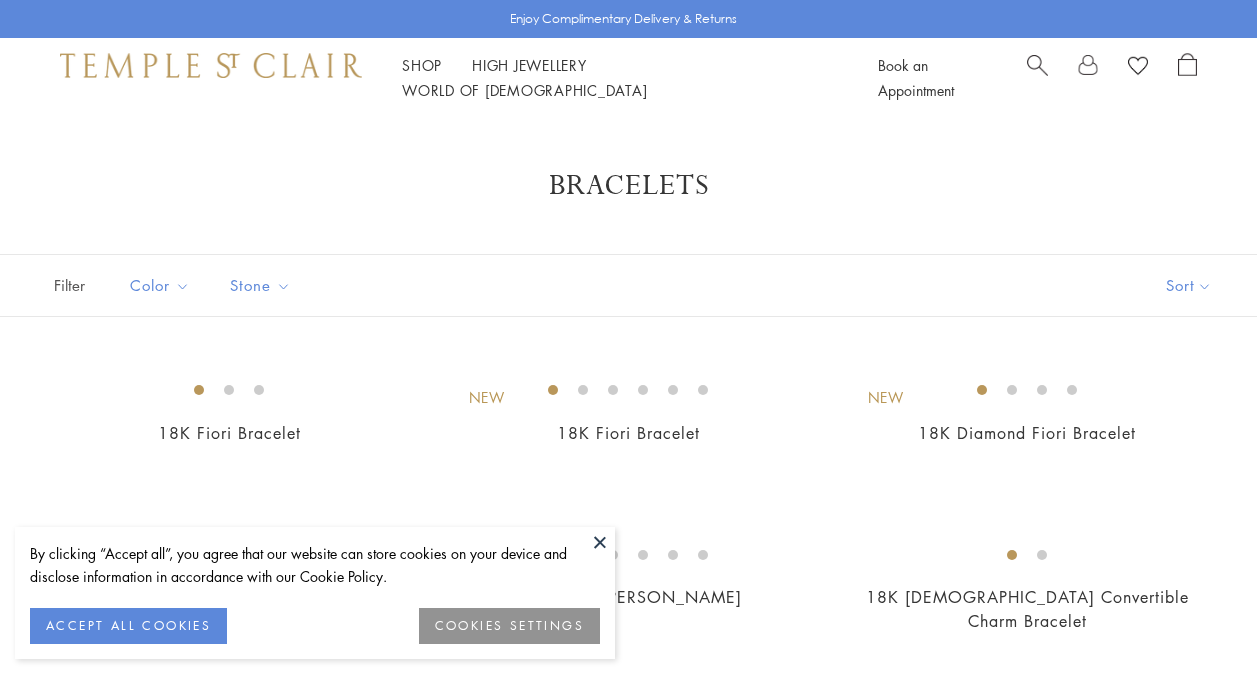 scroll, scrollTop: 1207, scrollLeft: 0, axis: vertical 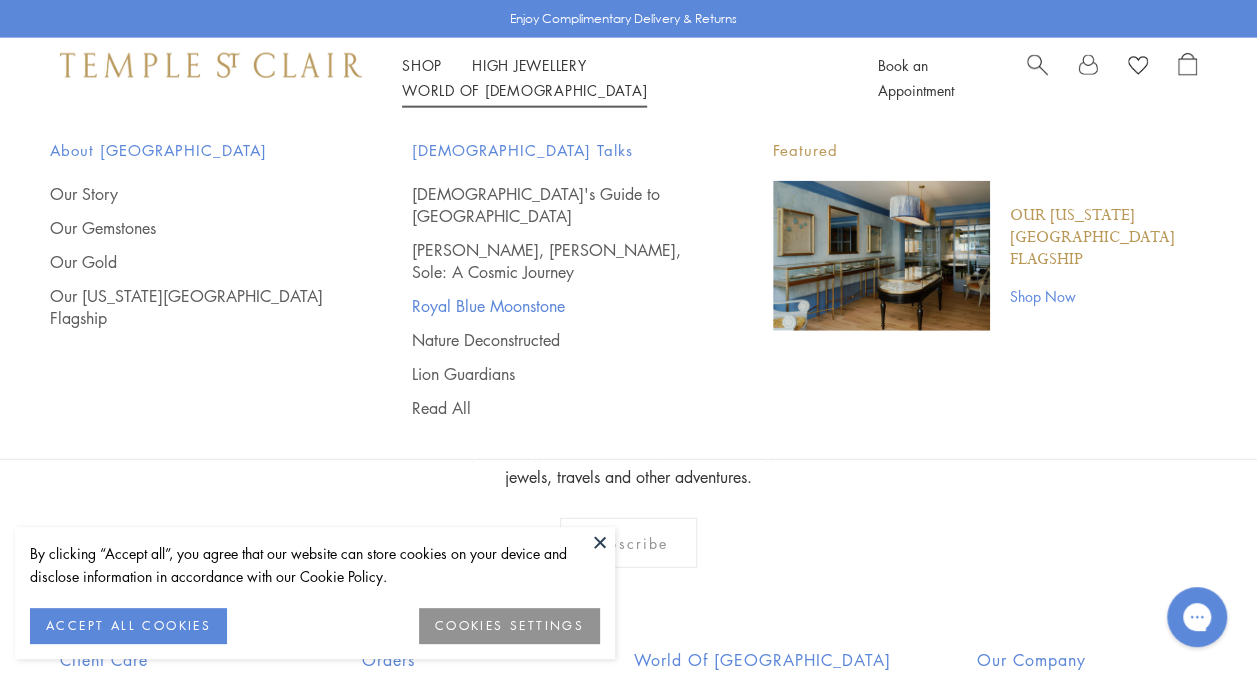 click on "Royal Blue Moonstone" at bounding box center [553, 306] 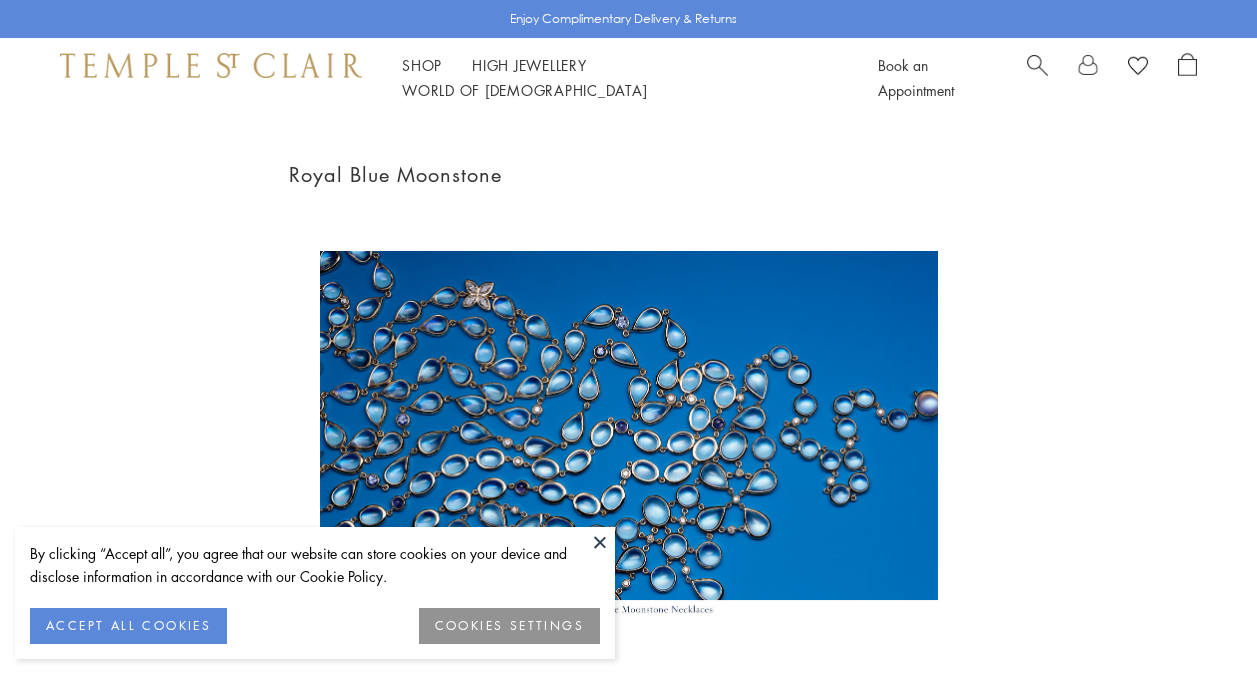 scroll, scrollTop: 0, scrollLeft: 0, axis: both 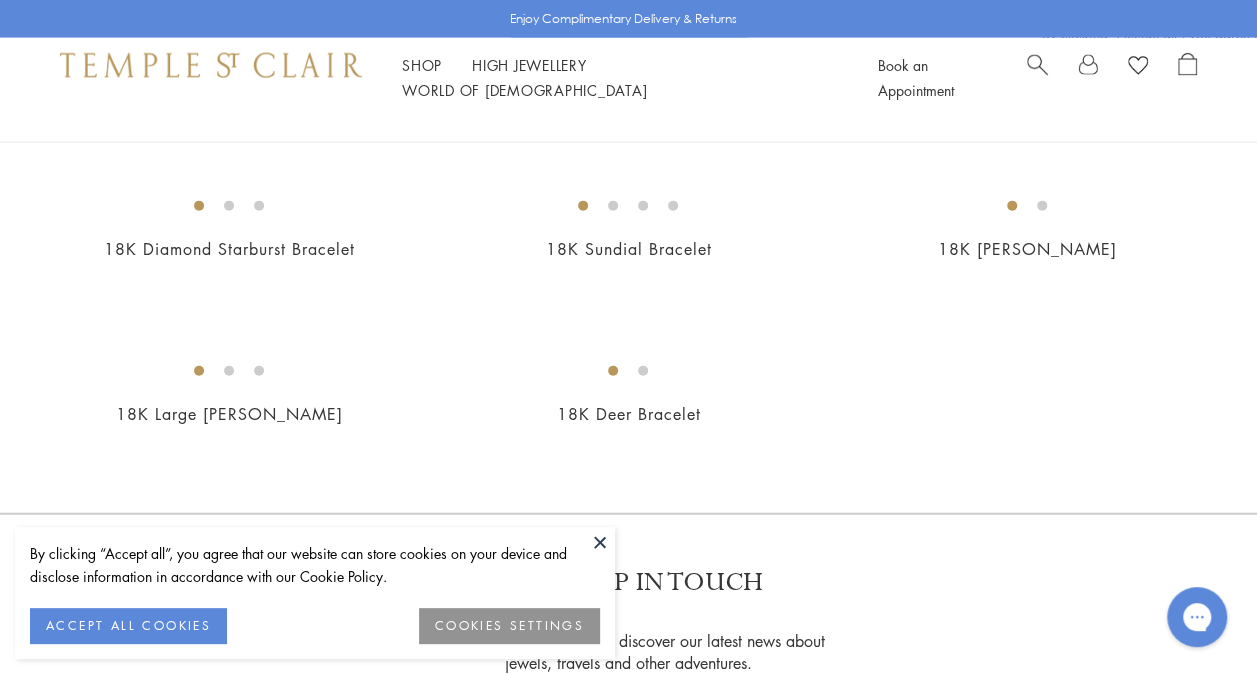 click at bounding box center (0, 0) 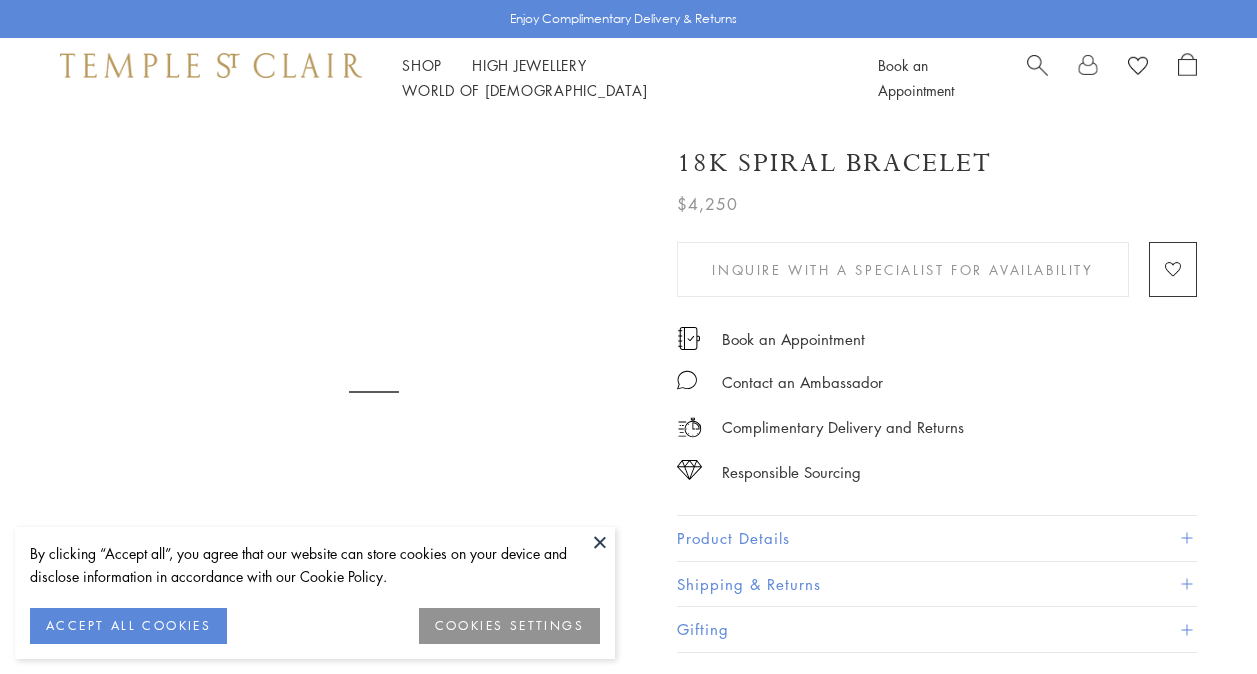 scroll, scrollTop: 0, scrollLeft: 0, axis: both 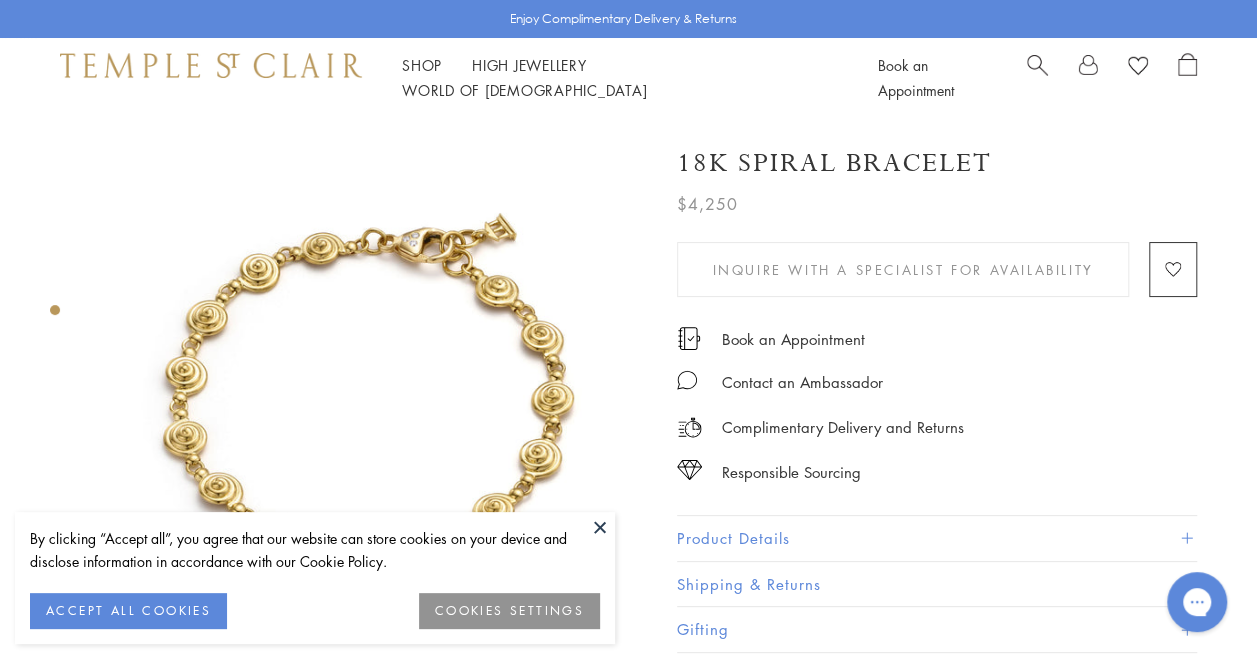 click at bounding box center (600, 527) 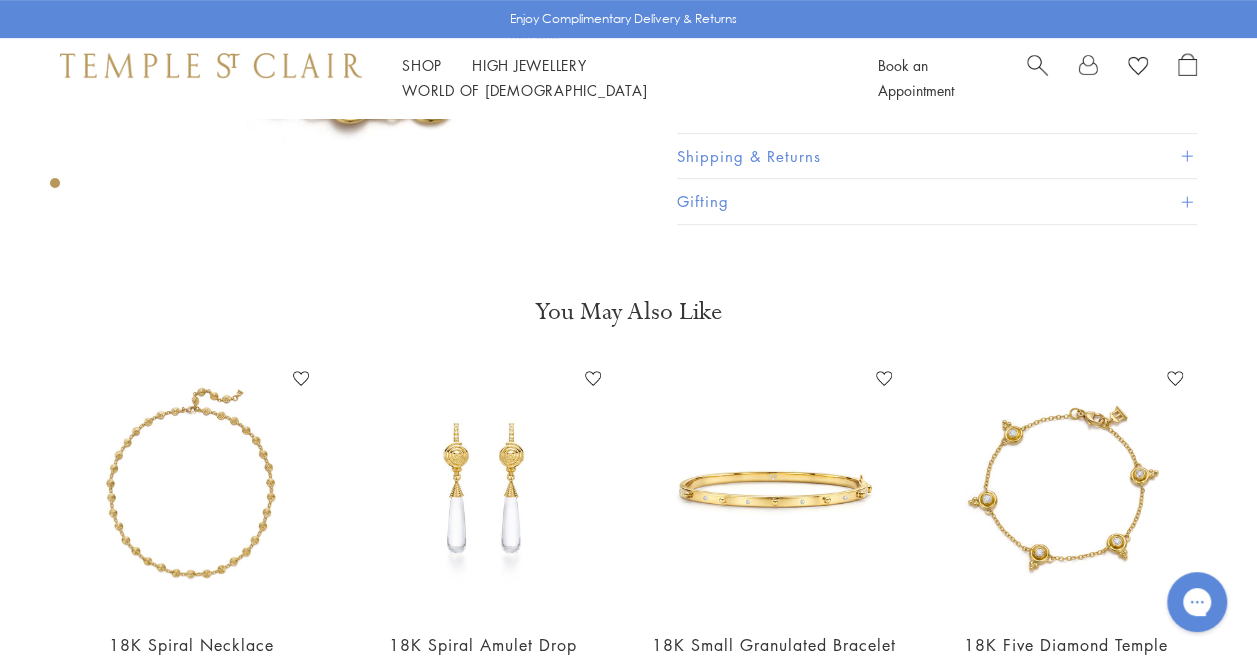 scroll, scrollTop: 0, scrollLeft: 0, axis: both 